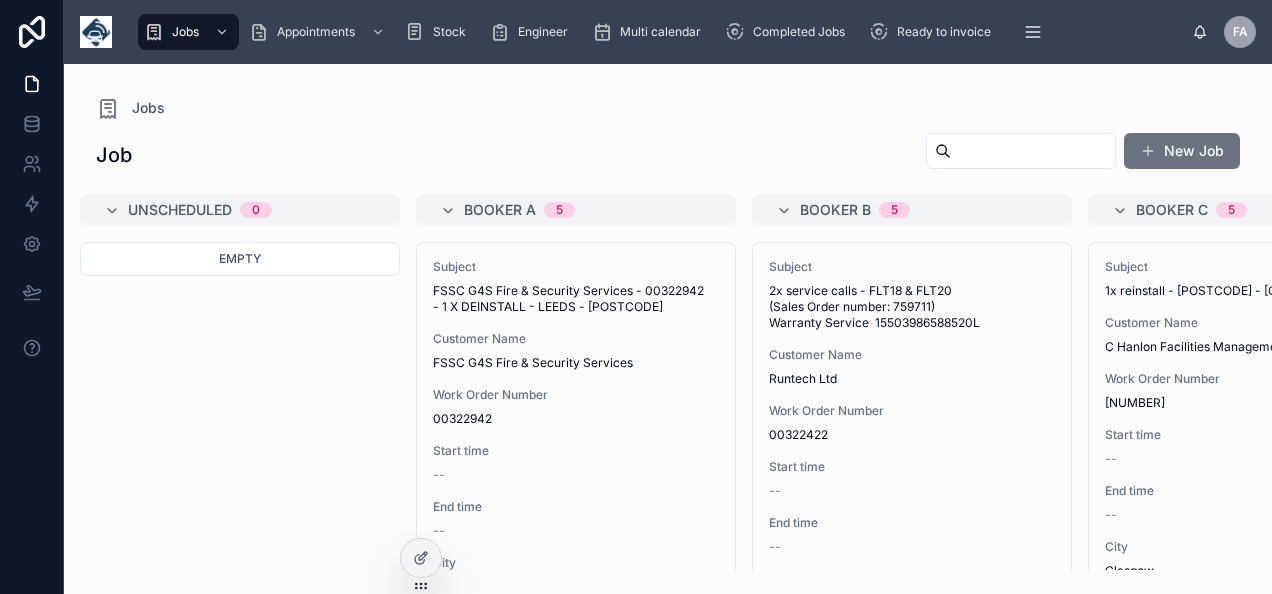 scroll, scrollTop: 0, scrollLeft: 0, axis: both 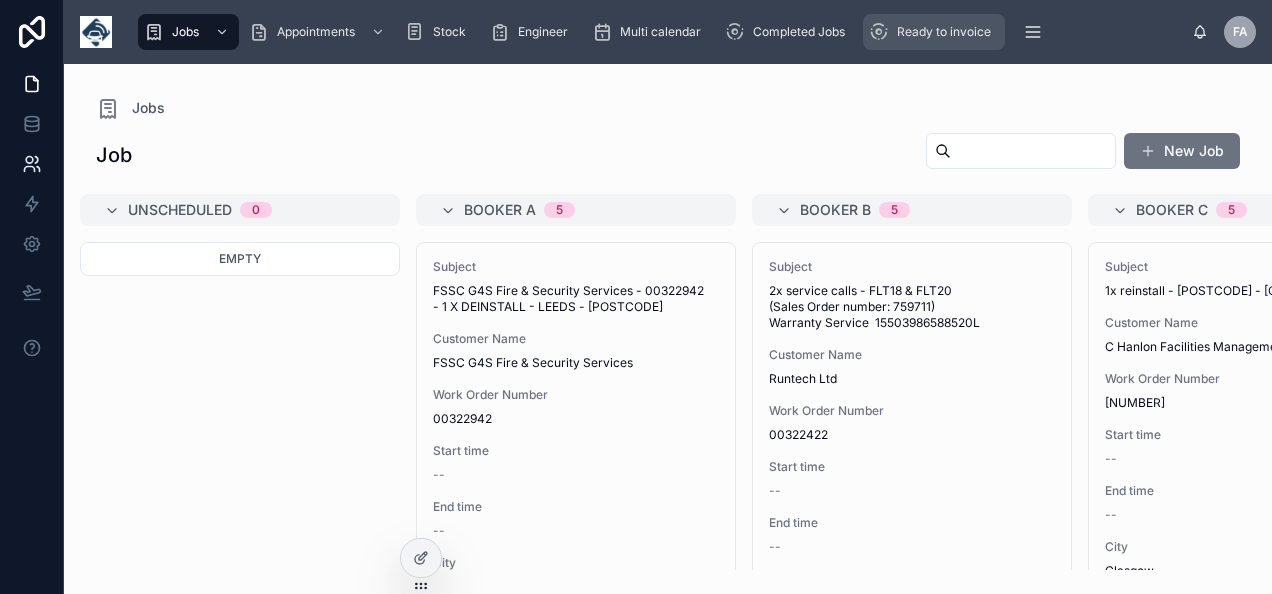 click on "Ready to invoice" at bounding box center (944, 32) 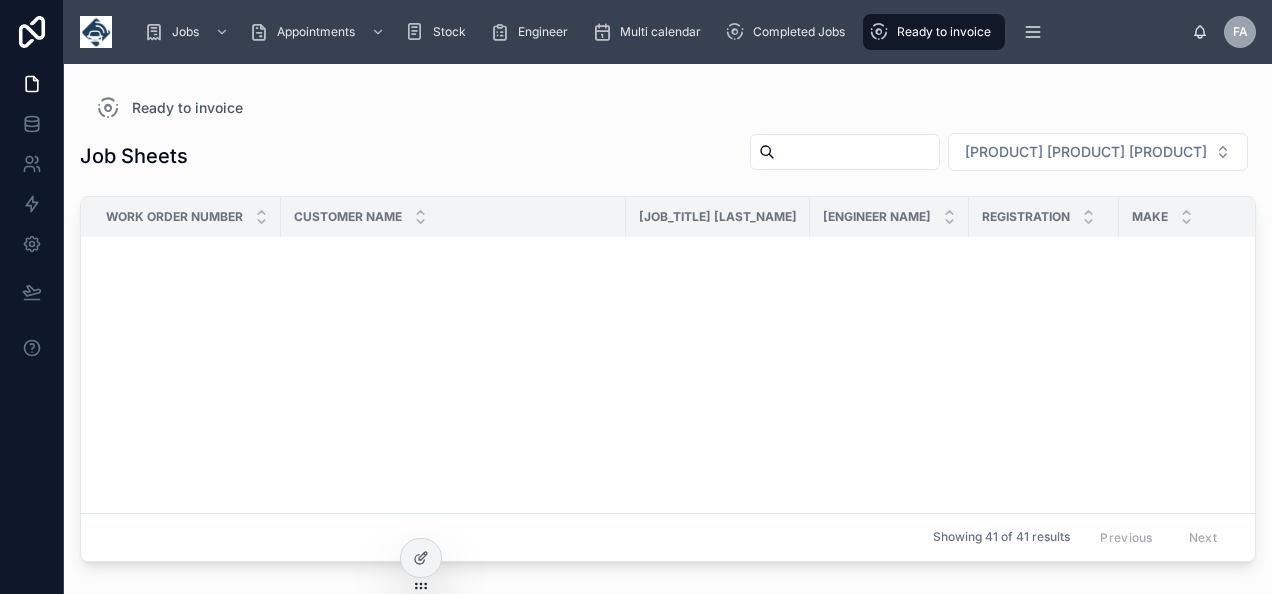 scroll, scrollTop: 0, scrollLeft: 0, axis: both 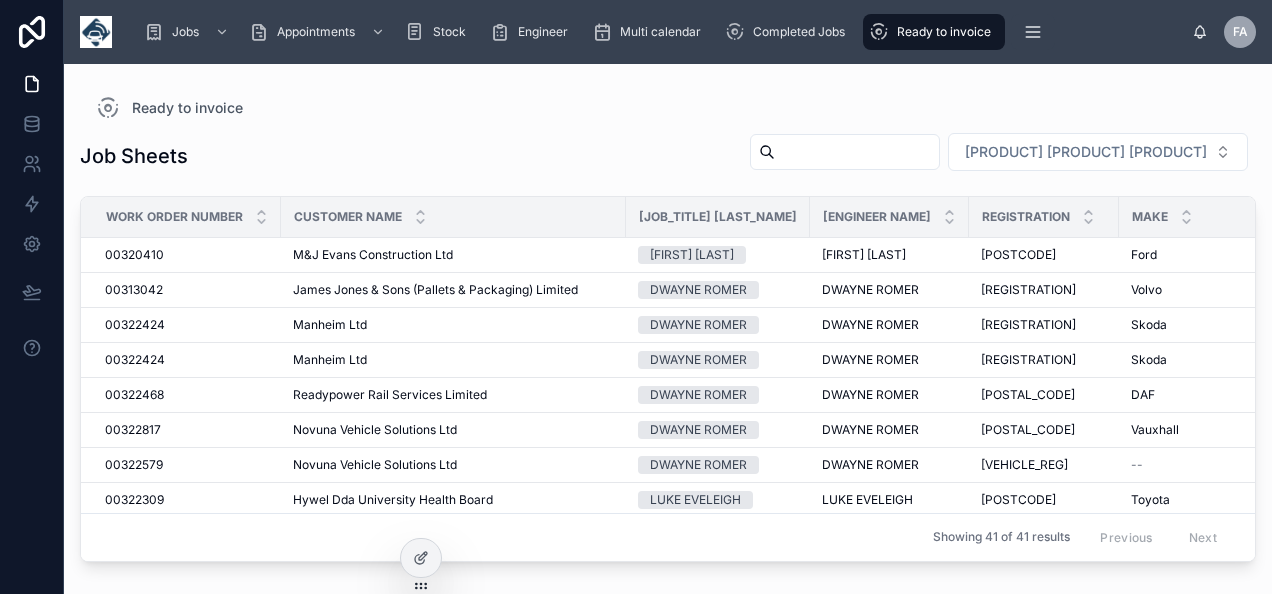 click at bounding box center (857, 152) 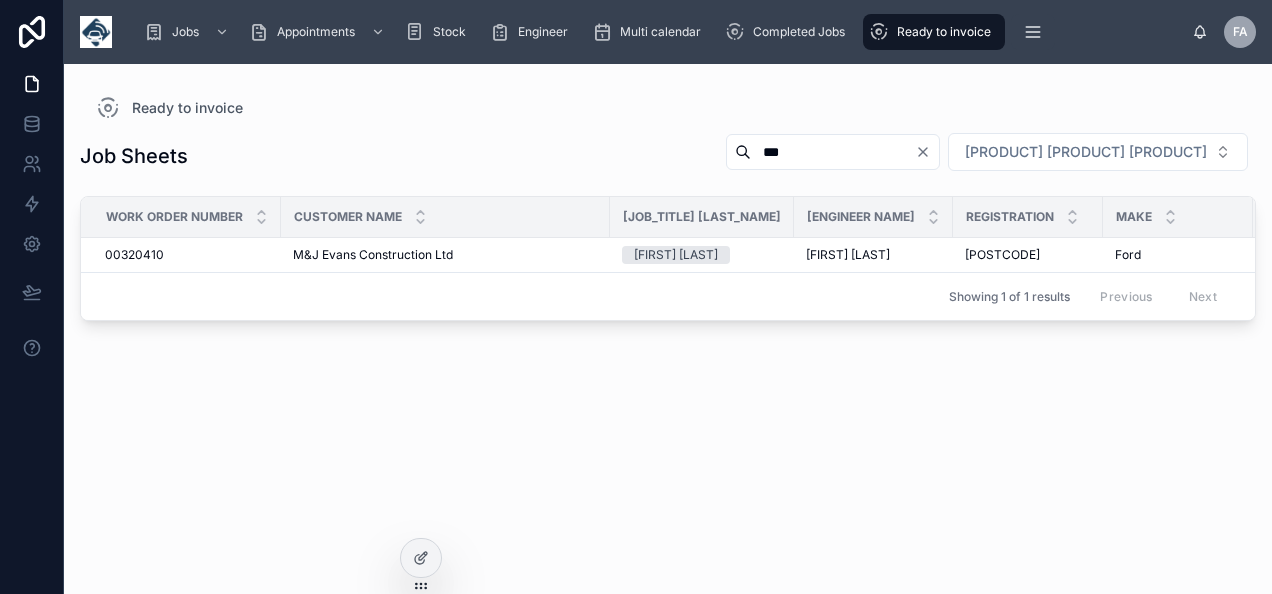 type on "***" 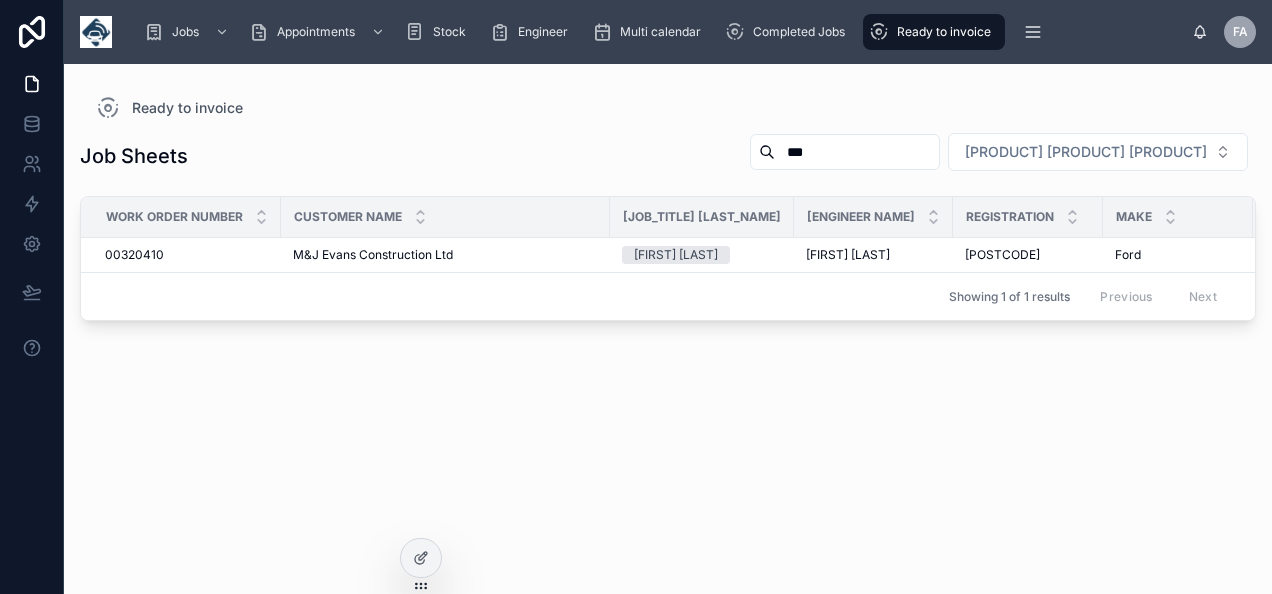 click on "Ready to invoice" at bounding box center (934, 32) 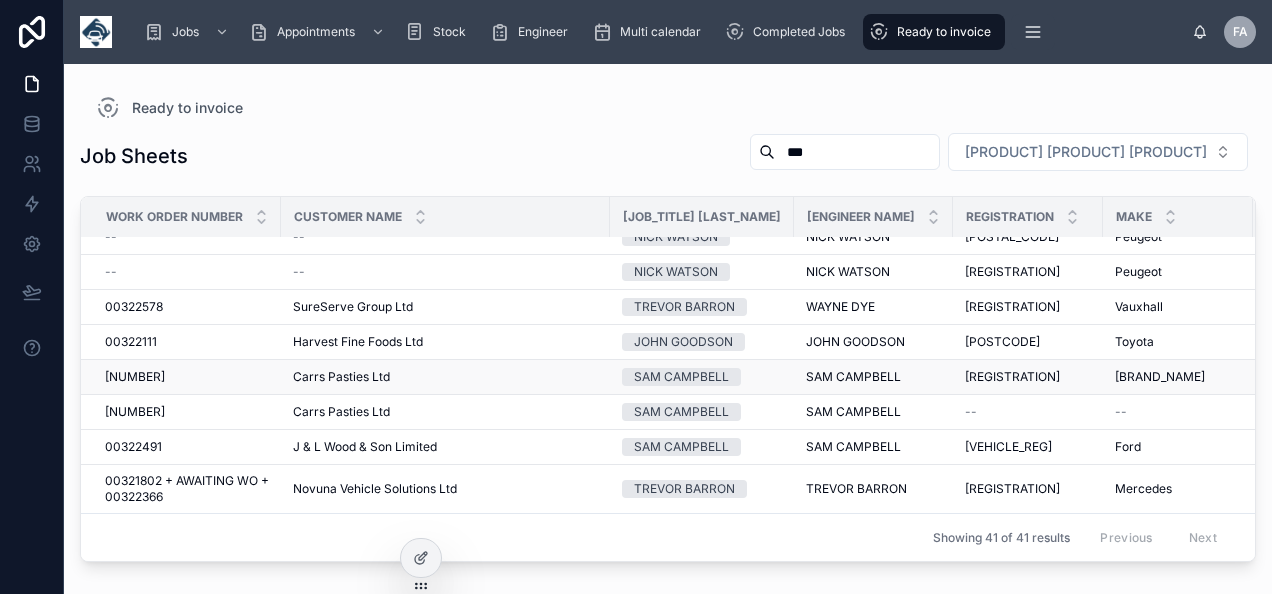scroll, scrollTop: 1366, scrollLeft: 0, axis: vertical 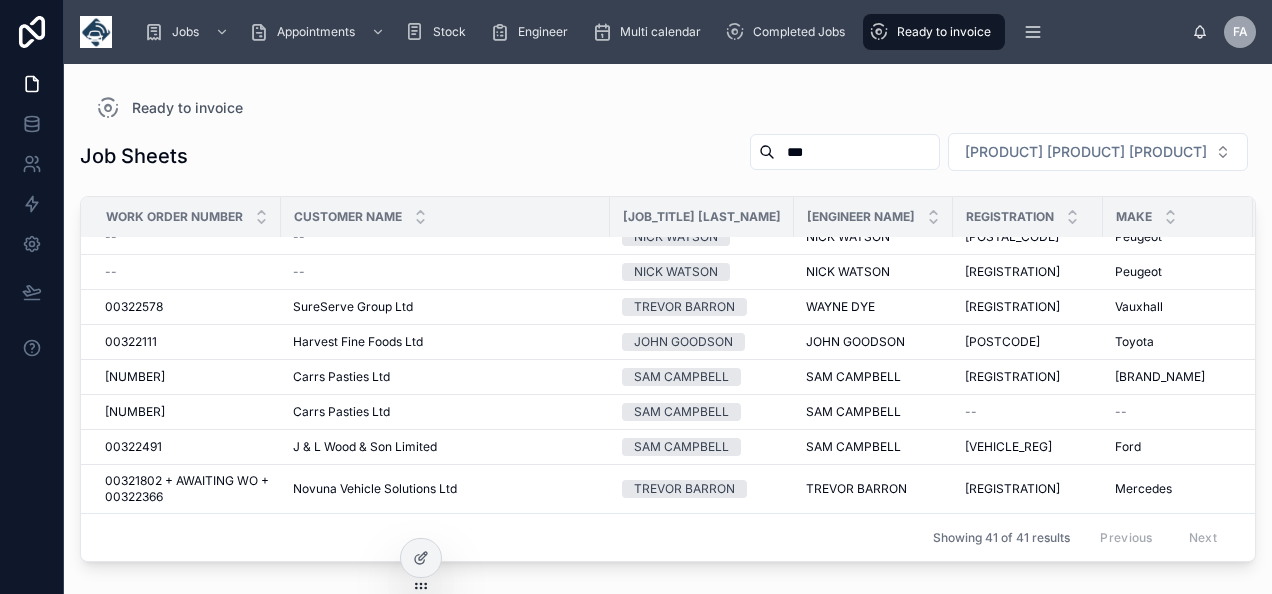 click on "Job Sheets *** Filter Close Down Team Work Order Number Customer Name Job Engineer Name Engineer Name Registration Make Model Close Down Team Completed at [NUMBER] [NUMBER] [COMPANY_NAME] [COMPANY_NAME] [PERSON_NAME] [PERSON_NAME] [PERSON_NAME] [POSTAL_CODE] [POSTAL_CODE] [BRAND_NAME] [BRAND_NAME] [PRODUCT] [PRODUCT] -- [DATE] [TIME] [DATE] [TIME] [NUMBER] [NUMBER] [COMPANY_NAME] [COMPANY_NAME] [PERSON_NAME] [PERSON_NAME] [PERSON_NAME] [POSTAL_CODE] [POSTAL_CODE] [BRAND_NAME] [BRAND_NAME] [PRODUCT] [PRODUCT] -- [DATE] [TIME] [DATE] [TIME] [NUMBER] [NUMBER] [COMPANY_NAME] [COMPANY_NAME] [PERSON_NAME] [PERSON_NAME] [PERSON_NAME] [POSTAL_CODE] [POSTAL_CODE] [BRAND_NAME] [BRAND_NAME] [PRODUCT] [PRODUCT] -- [DATE] [TIME] [DATE] [TIME]" at bounding box center (668, 345) 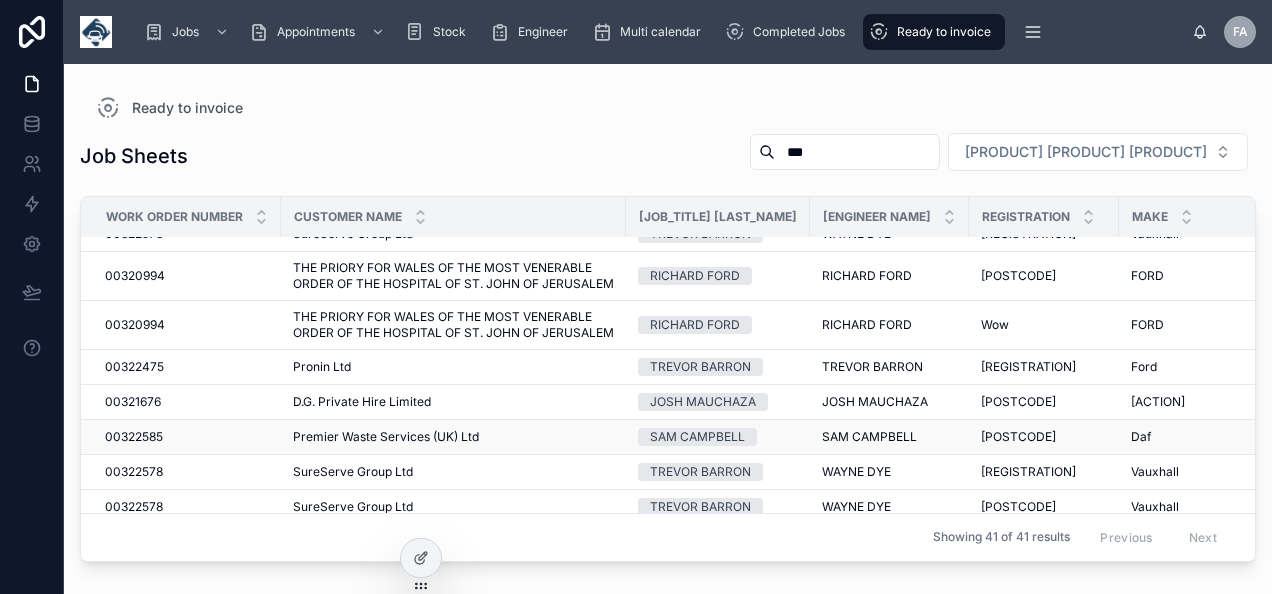 scroll, scrollTop: 360, scrollLeft: 0, axis: vertical 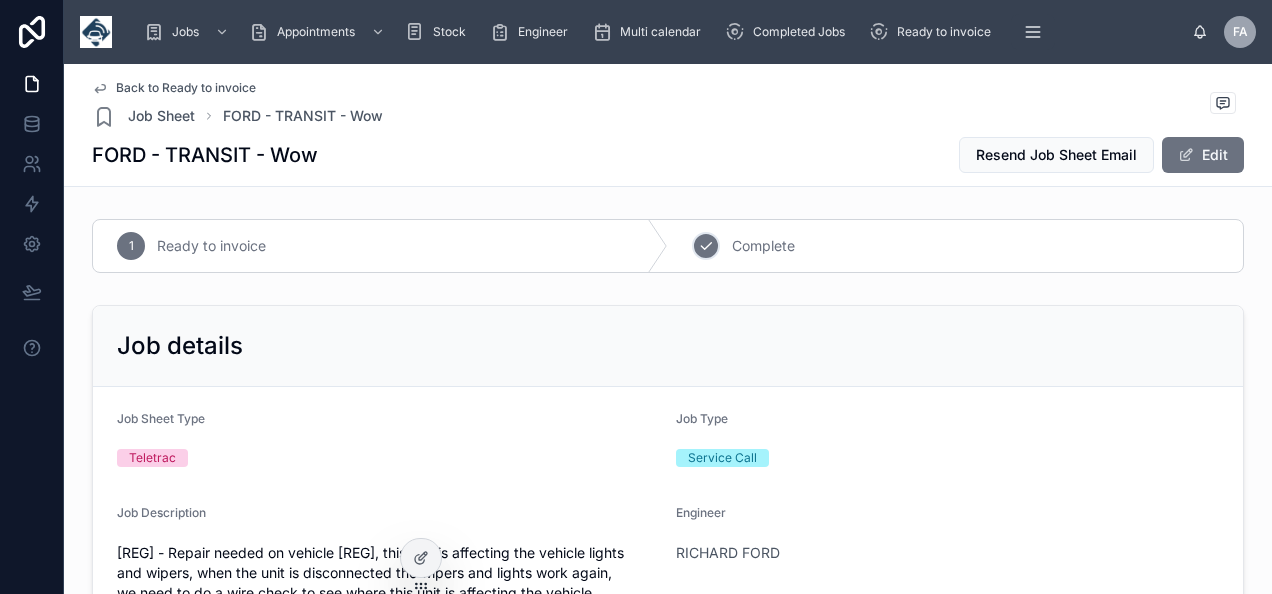 click 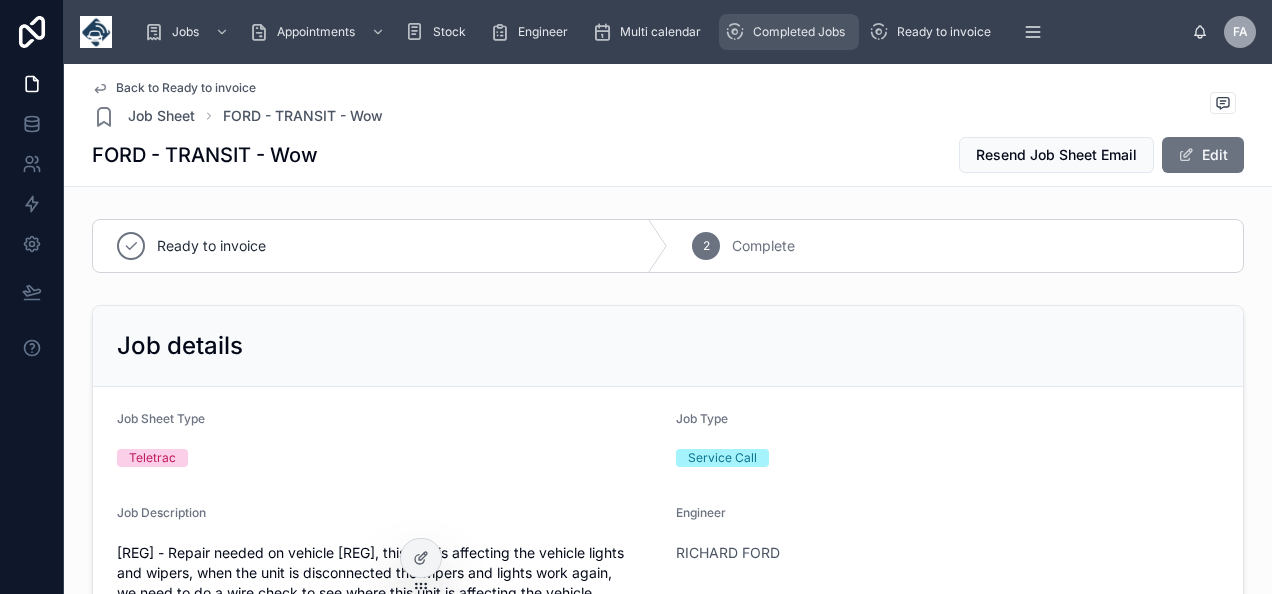 click on "Completed Jobs" at bounding box center (799, 32) 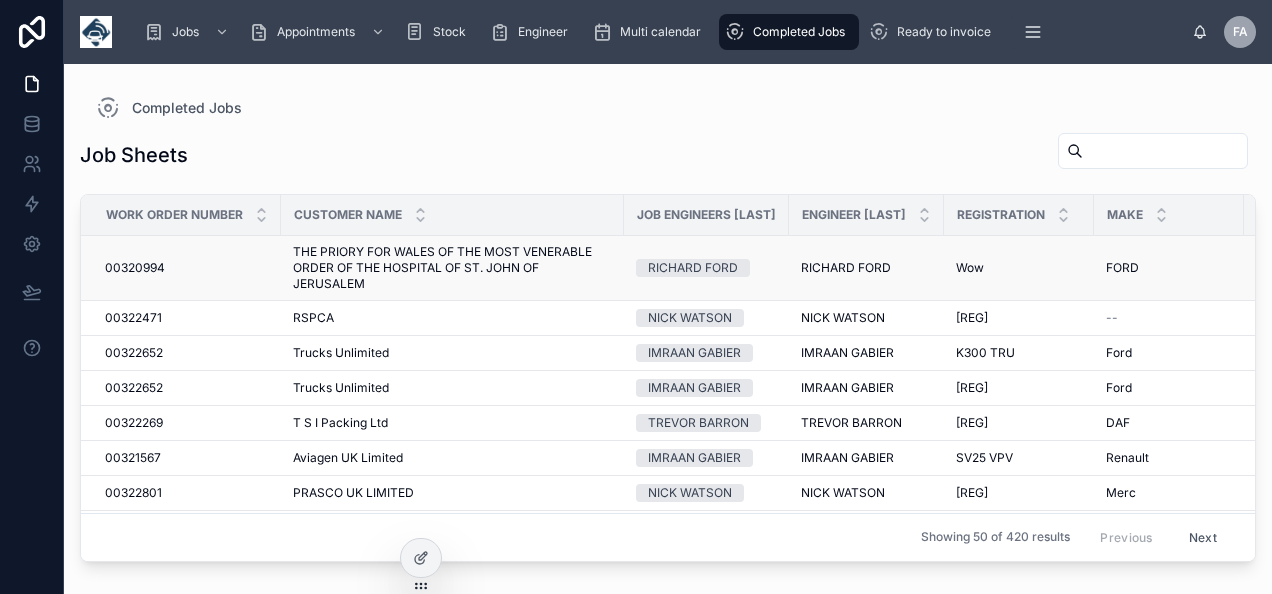 click on "00320994" at bounding box center [135, 268] 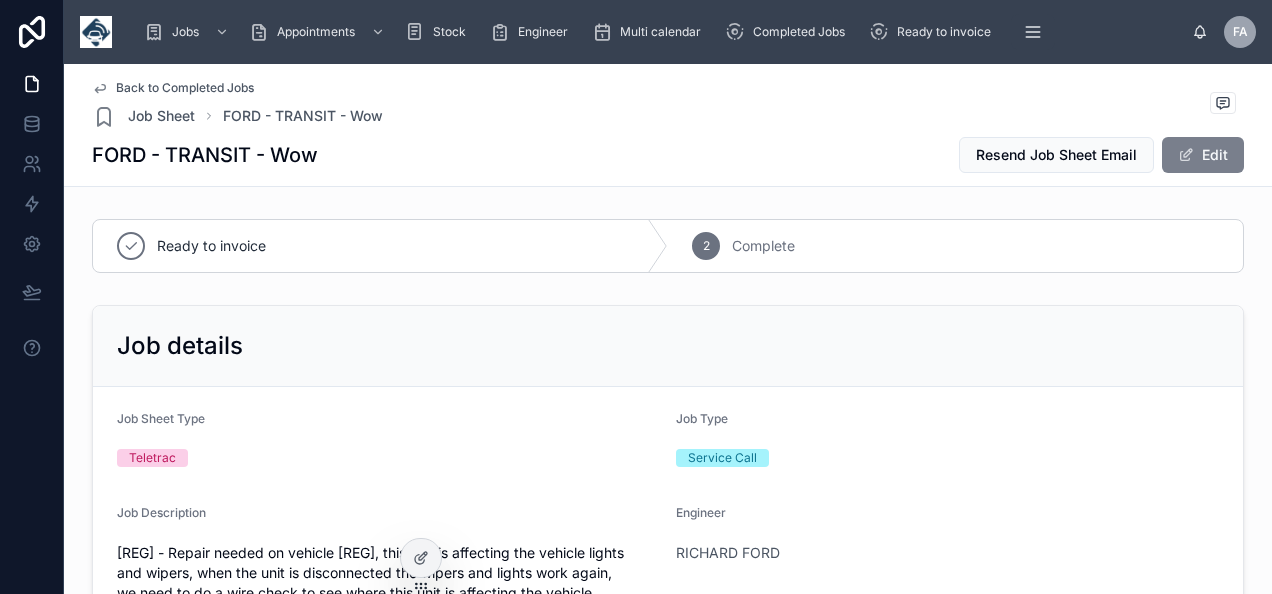 drag, startPoint x: 1190, startPoint y: 157, endPoint x: 1168, endPoint y: 154, distance: 22.203604 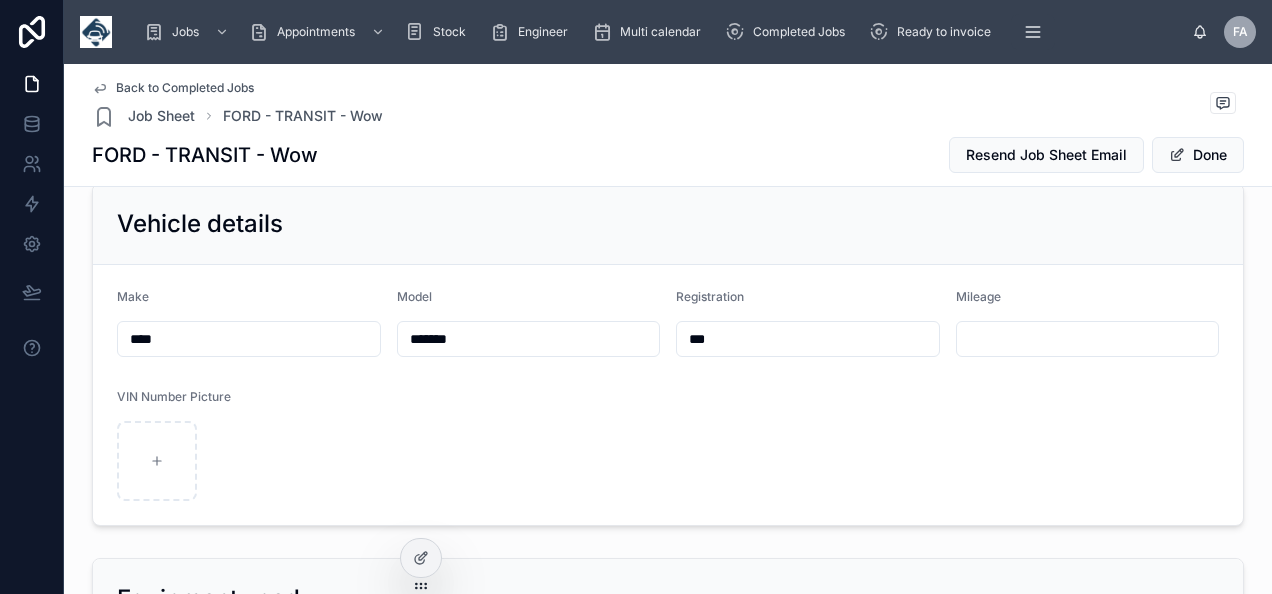 scroll, scrollTop: 500, scrollLeft: 0, axis: vertical 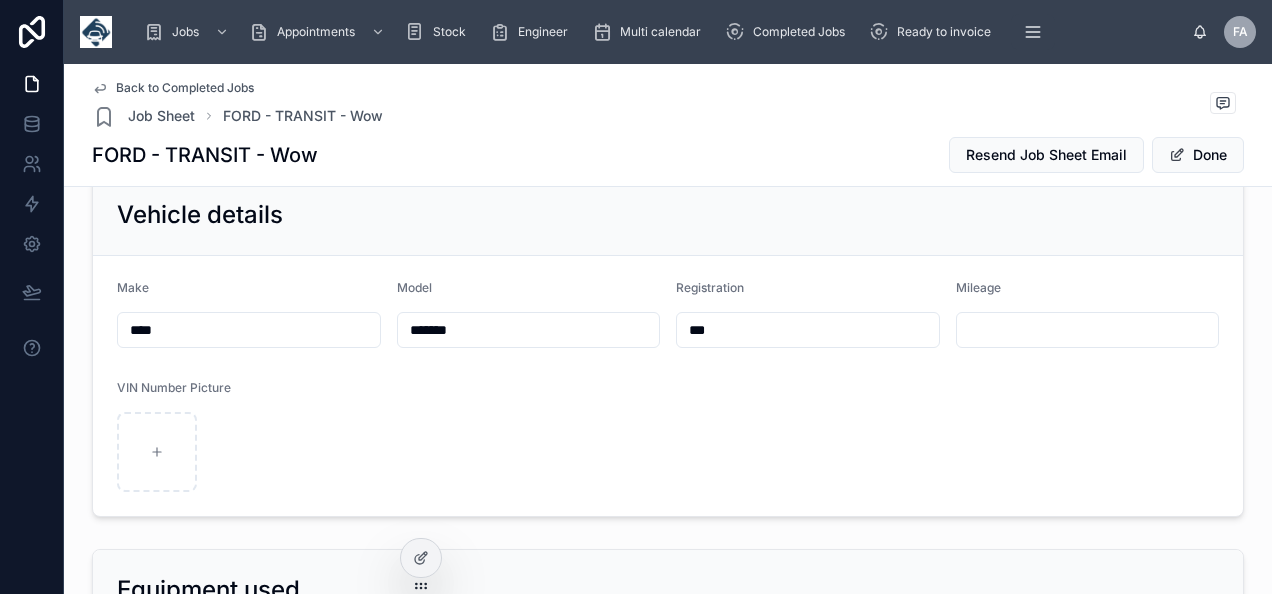 drag, startPoint x: 733, startPoint y: 330, endPoint x: 522, endPoint y: 358, distance: 212.84972 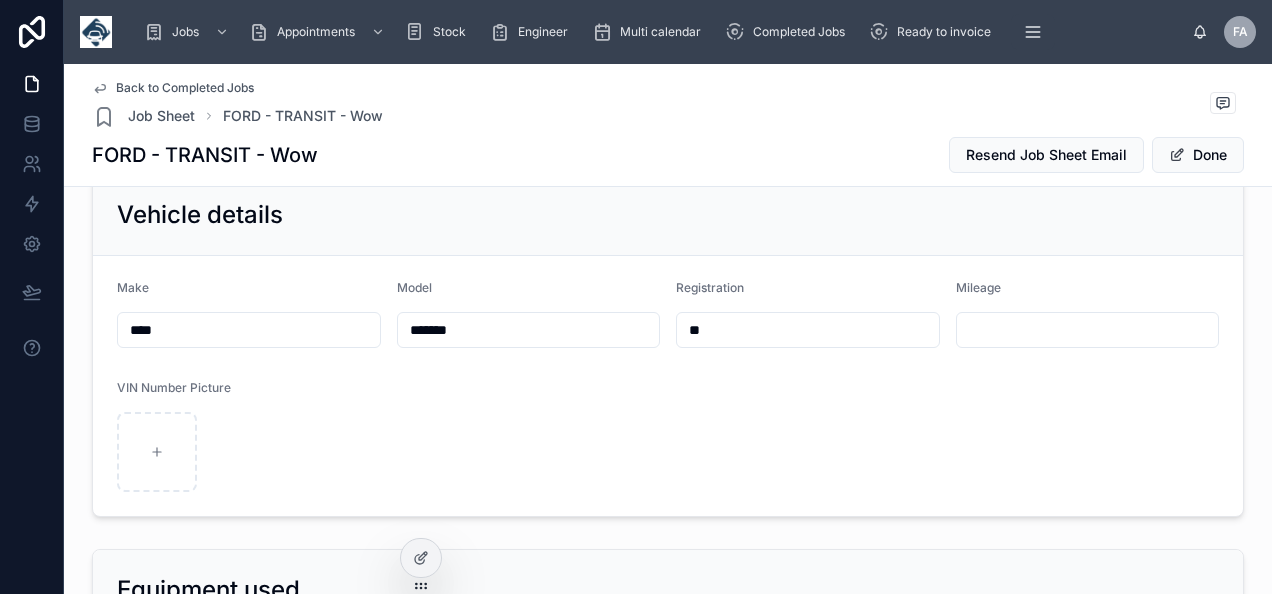 type on "*" 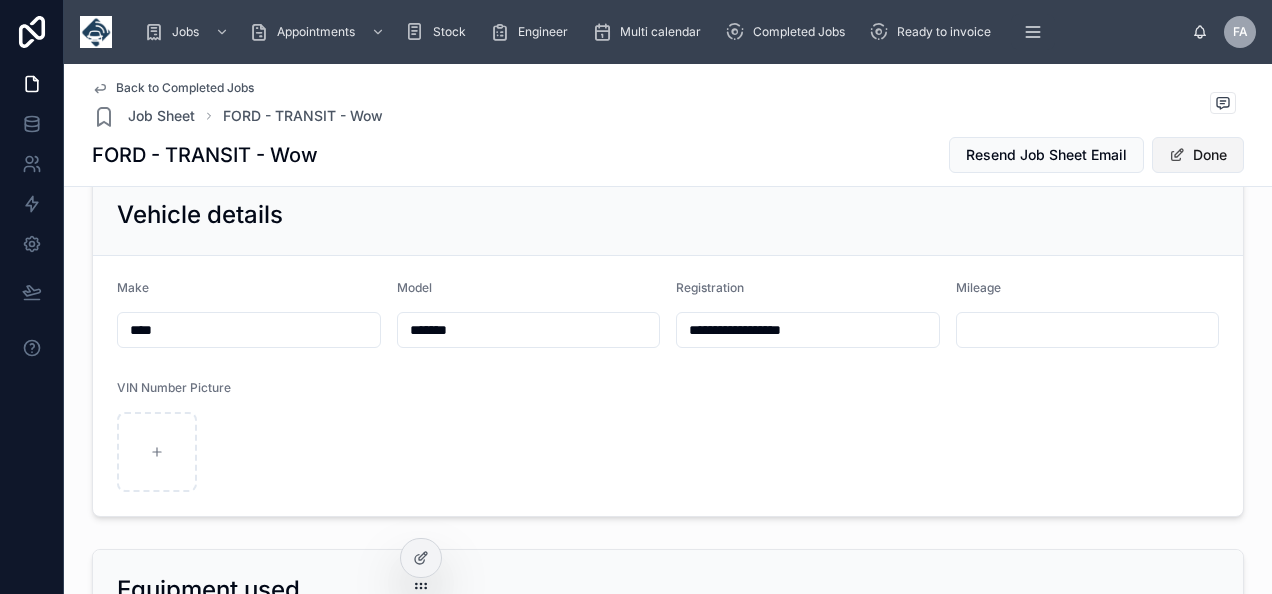 type on "**********" 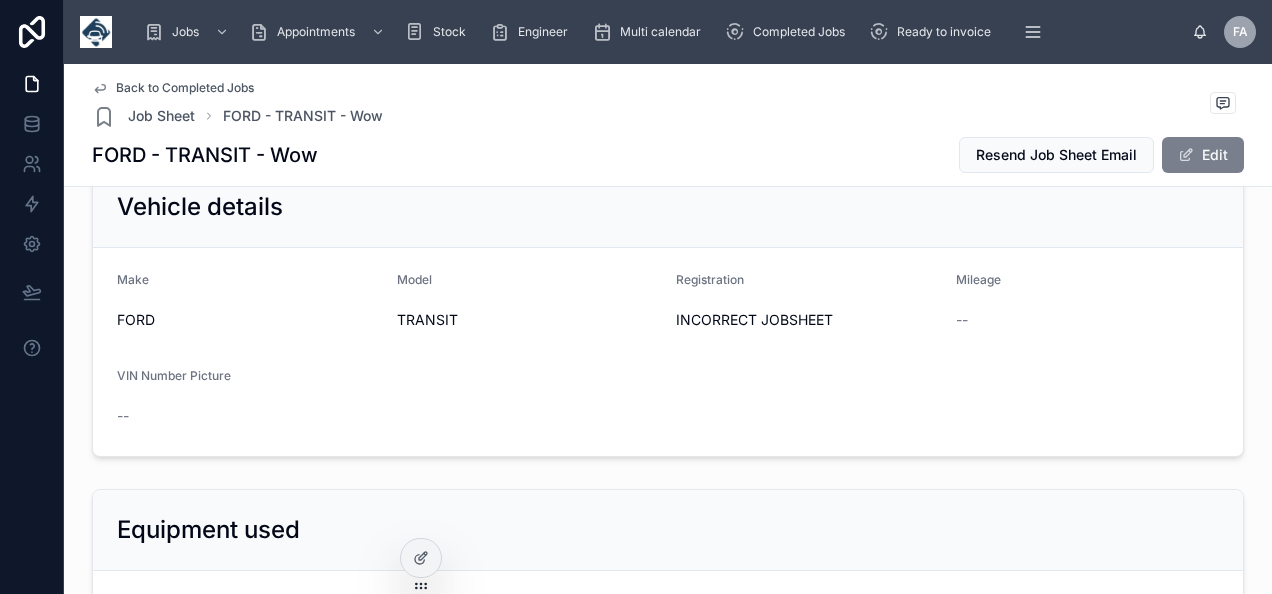 scroll, scrollTop: 492, scrollLeft: 0, axis: vertical 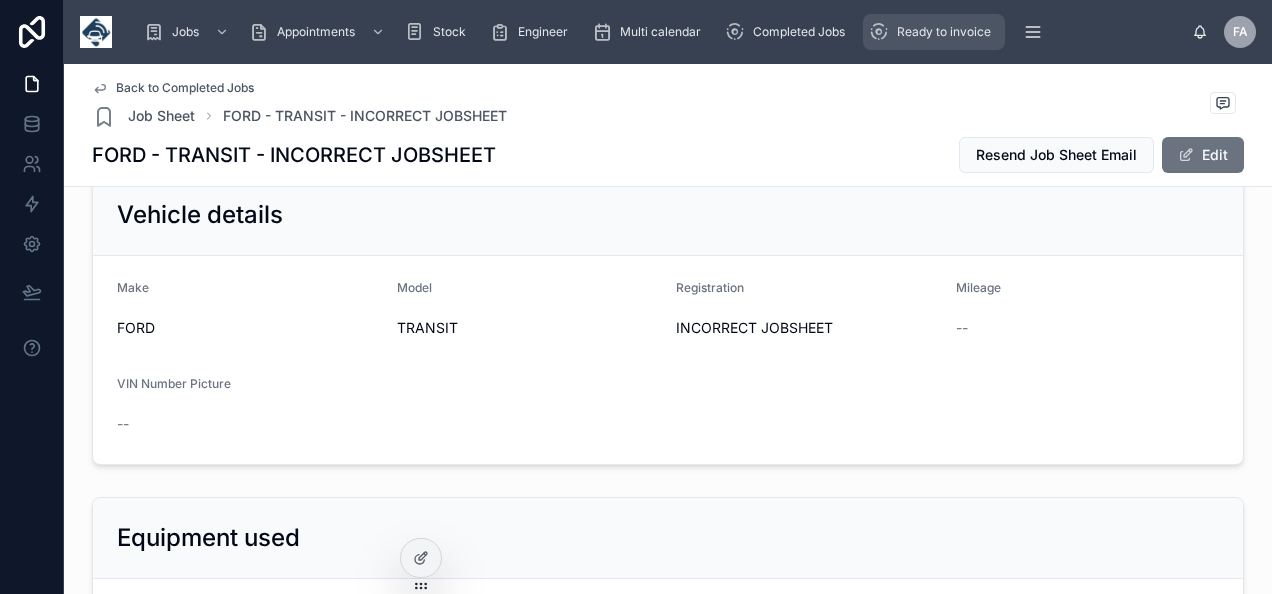 click on "Ready to invoice" at bounding box center [944, 32] 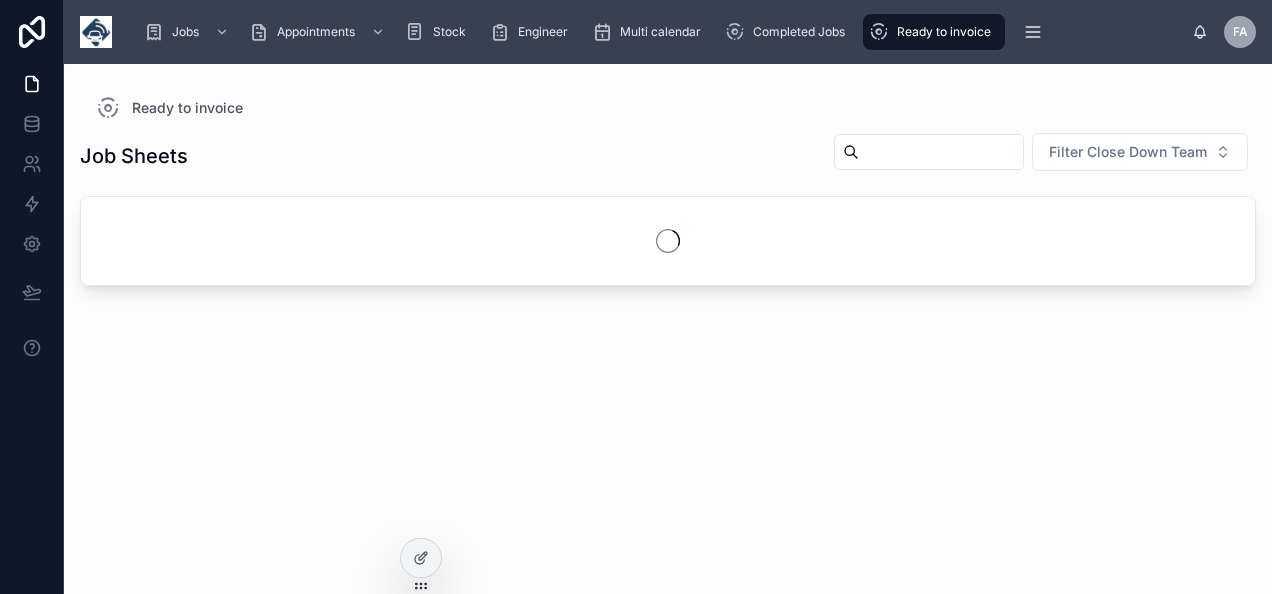 scroll, scrollTop: 0, scrollLeft: 0, axis: both 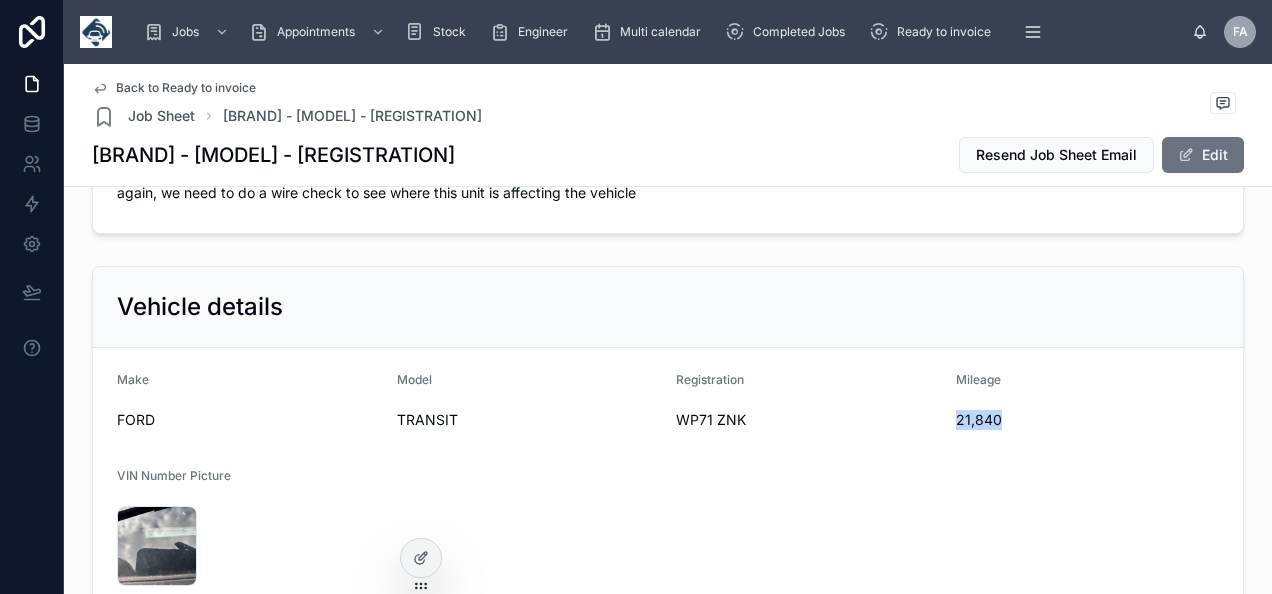 drag, startPoint x: 946, startPoint y: 416, endPoint x: 988, endPoint y: 415, distance: 42.0119 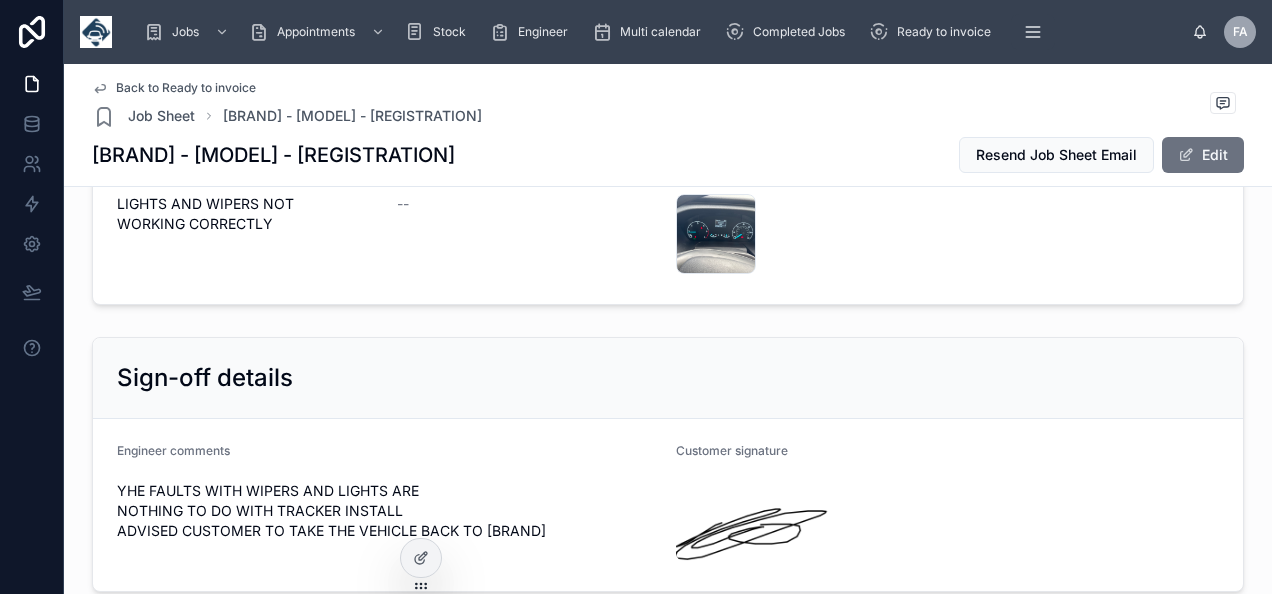scroll, scrollTop: 4100, scrollLeft: 0, axis: vertical 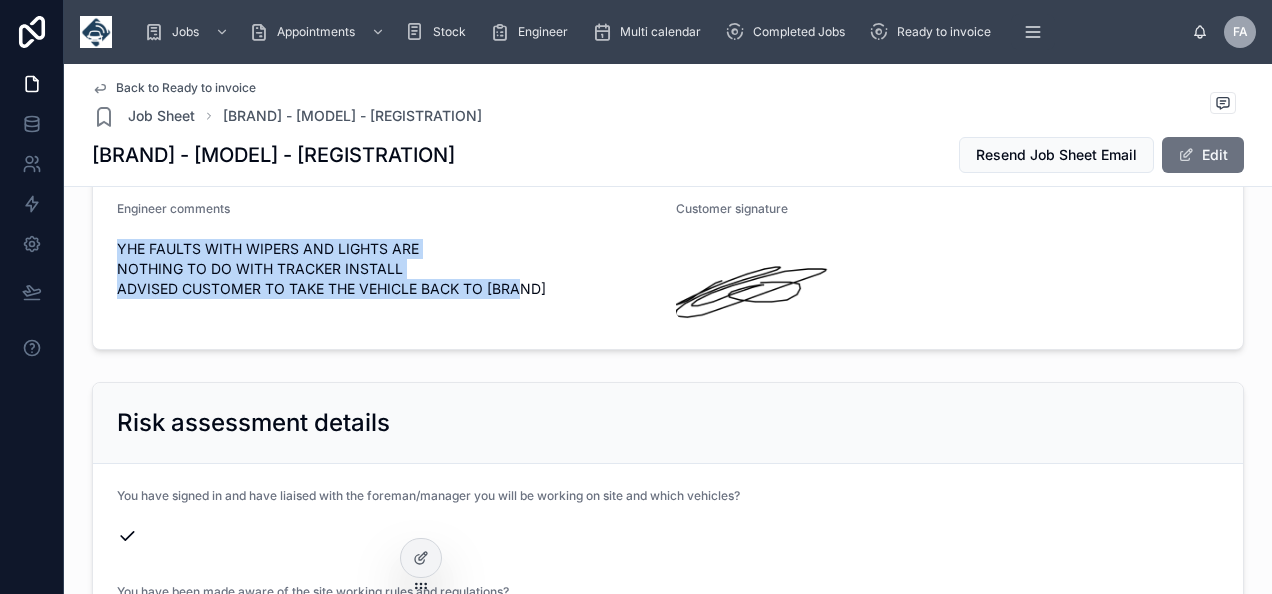 drag, startPoint x: 114, startPoint y: 236, endPoint x: 516, endPoint y: 276, distance: 403.98514 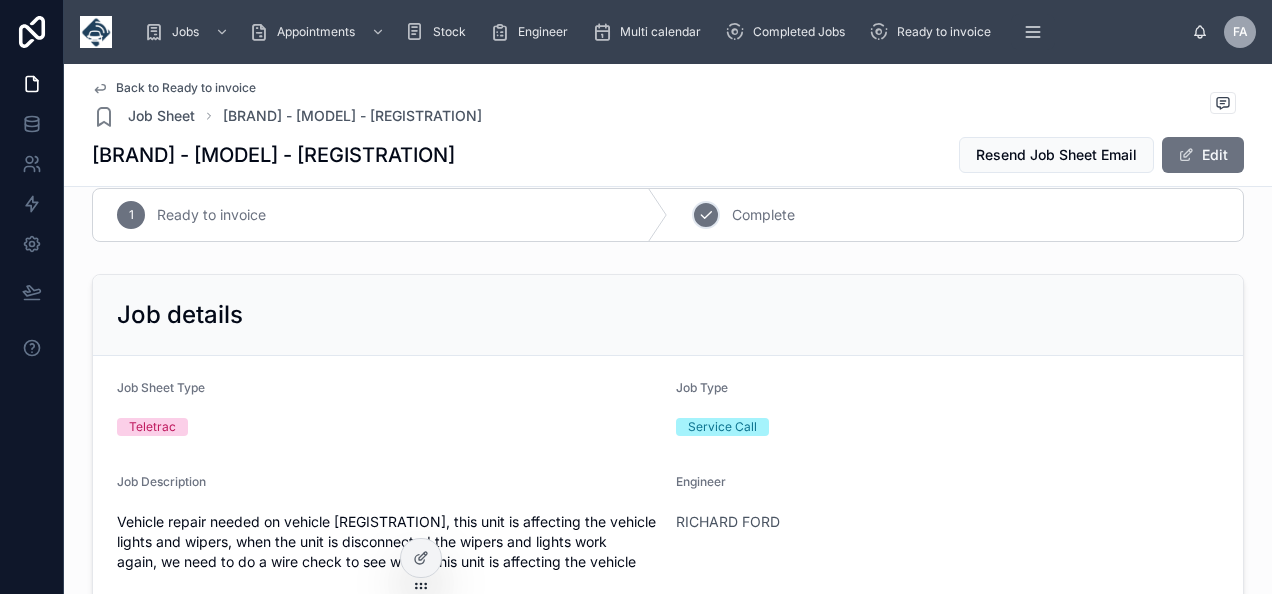 scroll, scrollTop: 0, scrollLeft: 0, axis: both 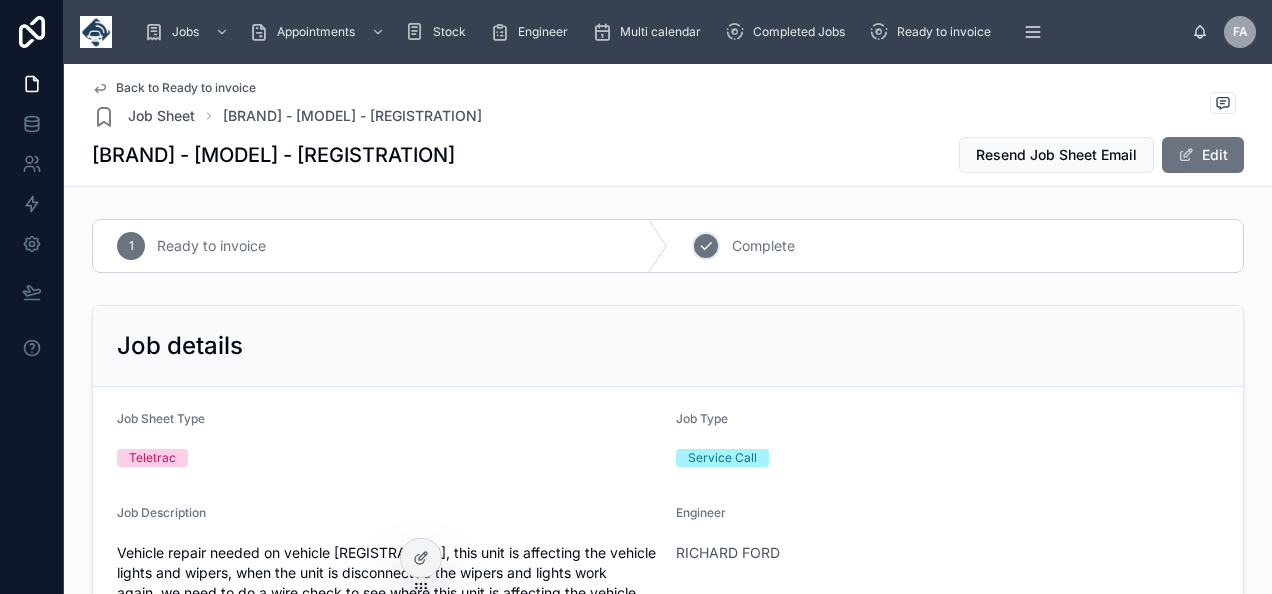 click 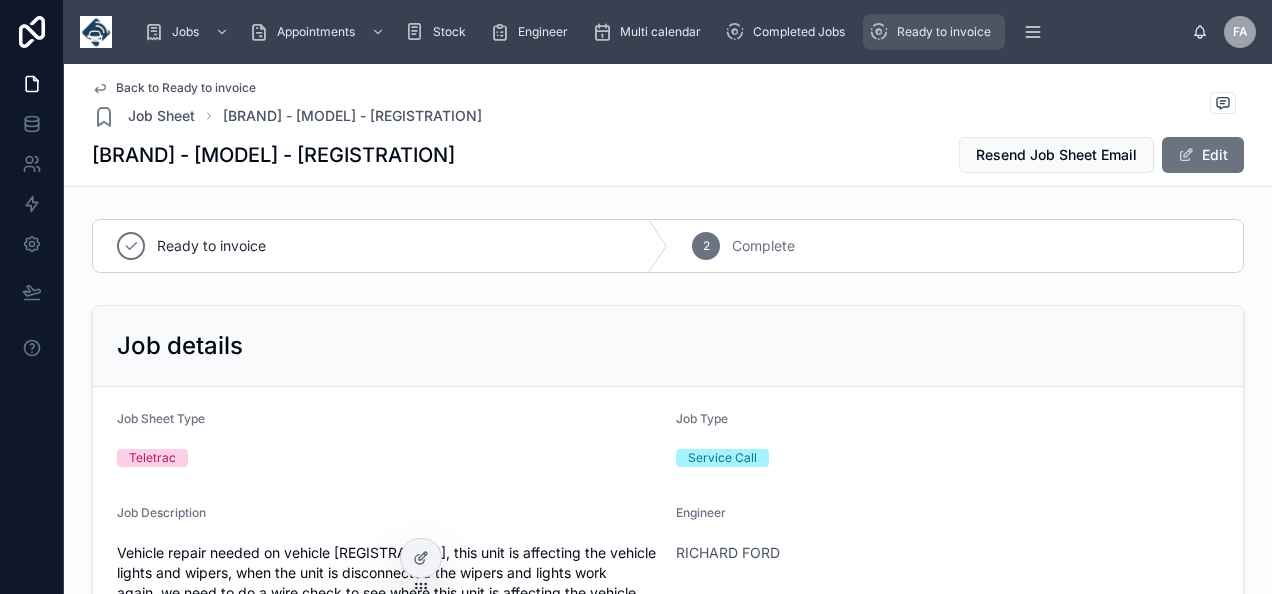 click on "Ready to invoice" at bounding box center [934, 32] 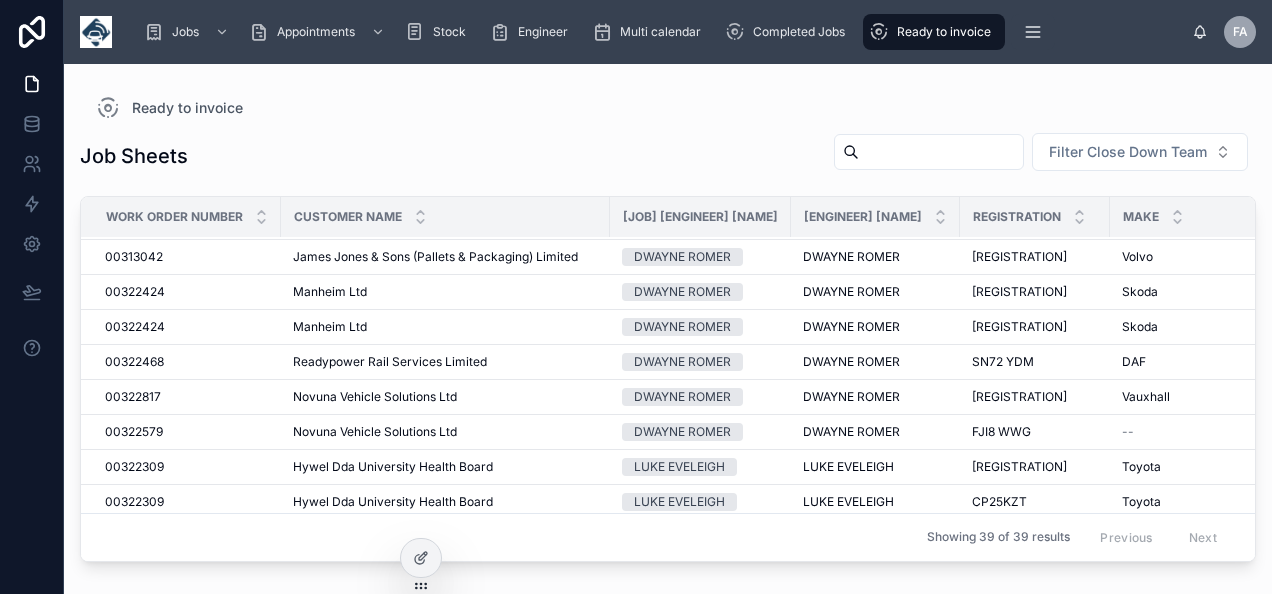 scroll, scrollTop: 0, scrollLeft: 0, axis: both 